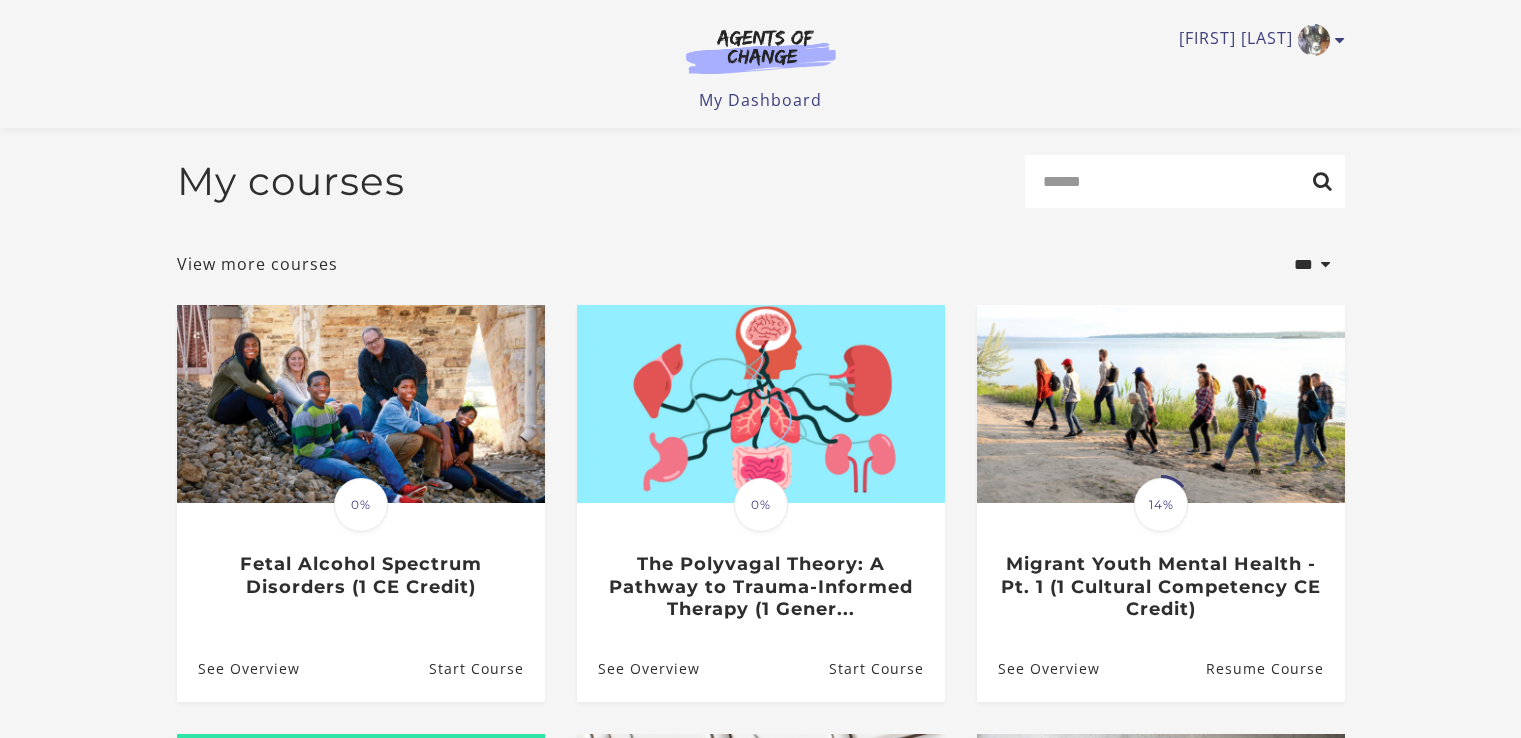 scroll, scrollTop: 100, scrollLeft: 0, axis: vertical 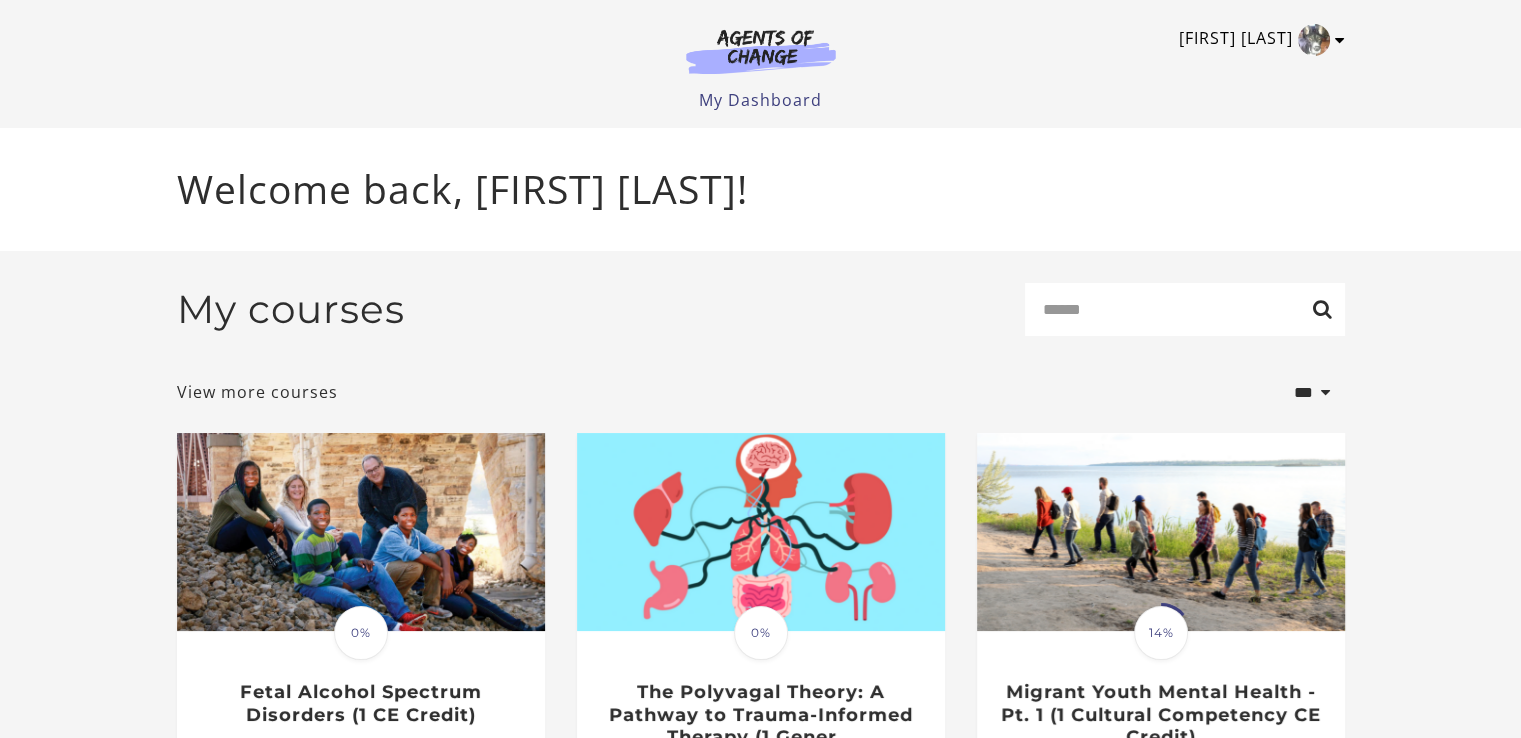 click at bounding box center [1314, 40] 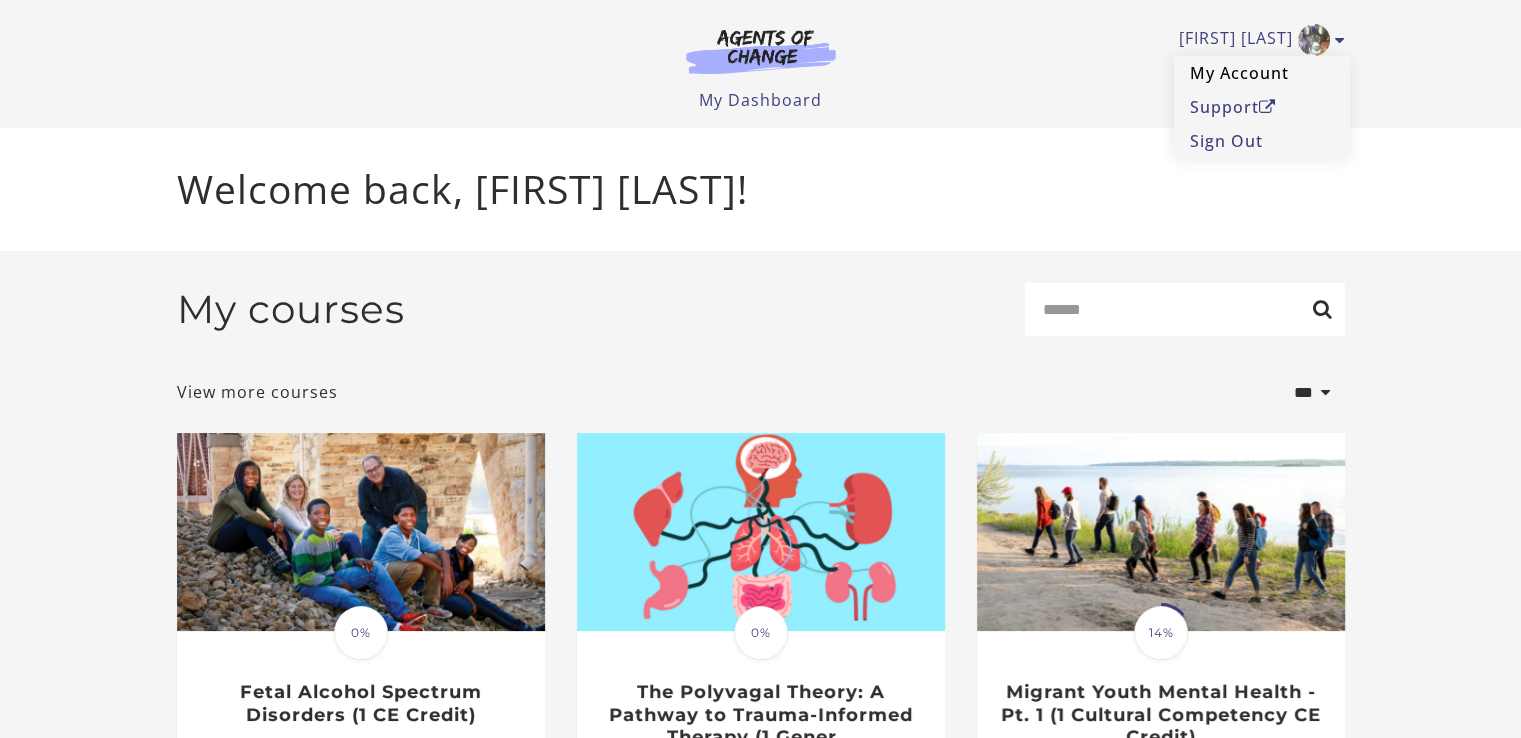 click on "My Account" at bounding box center [1262, 73] 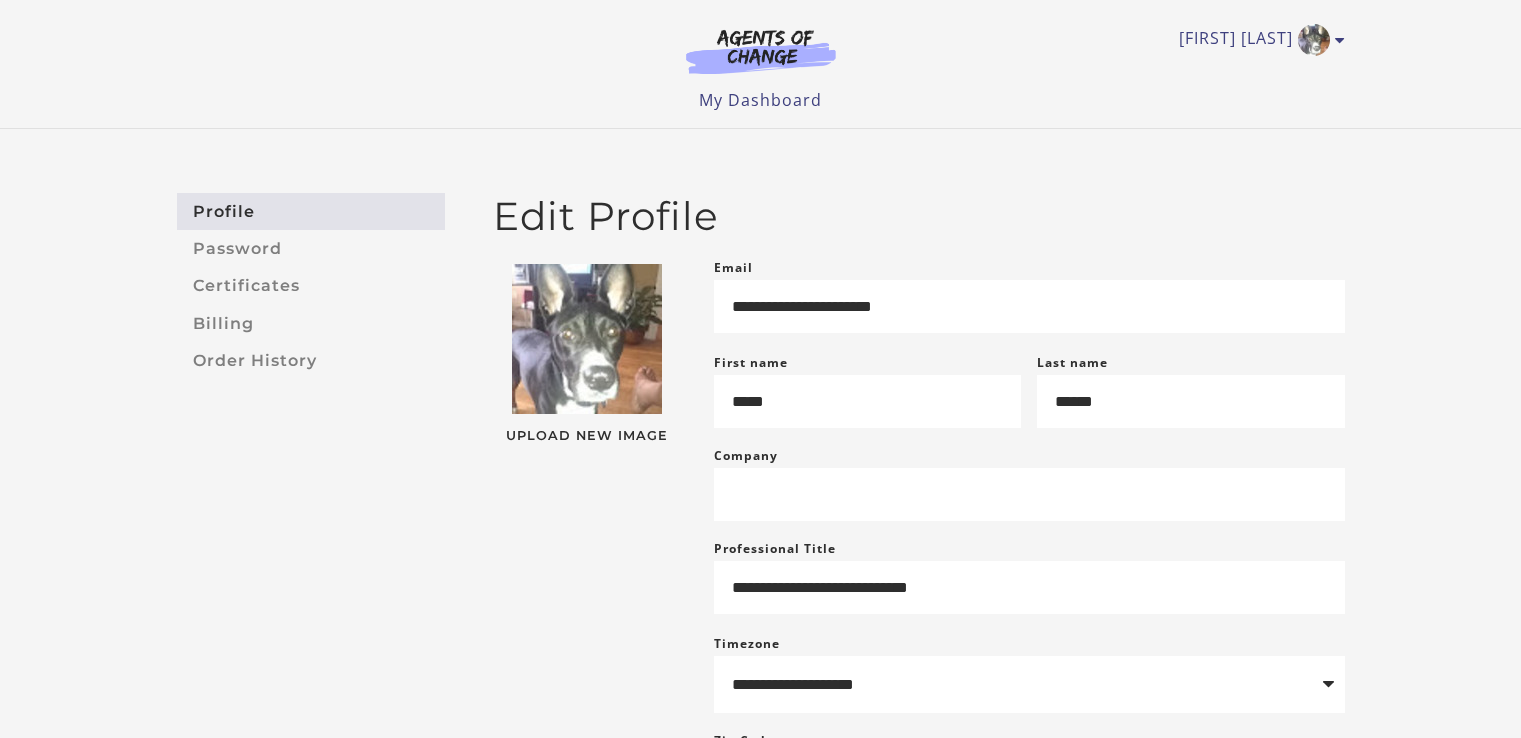 scroll, scrollTop: 0, scrollLeft: 0, axis: both 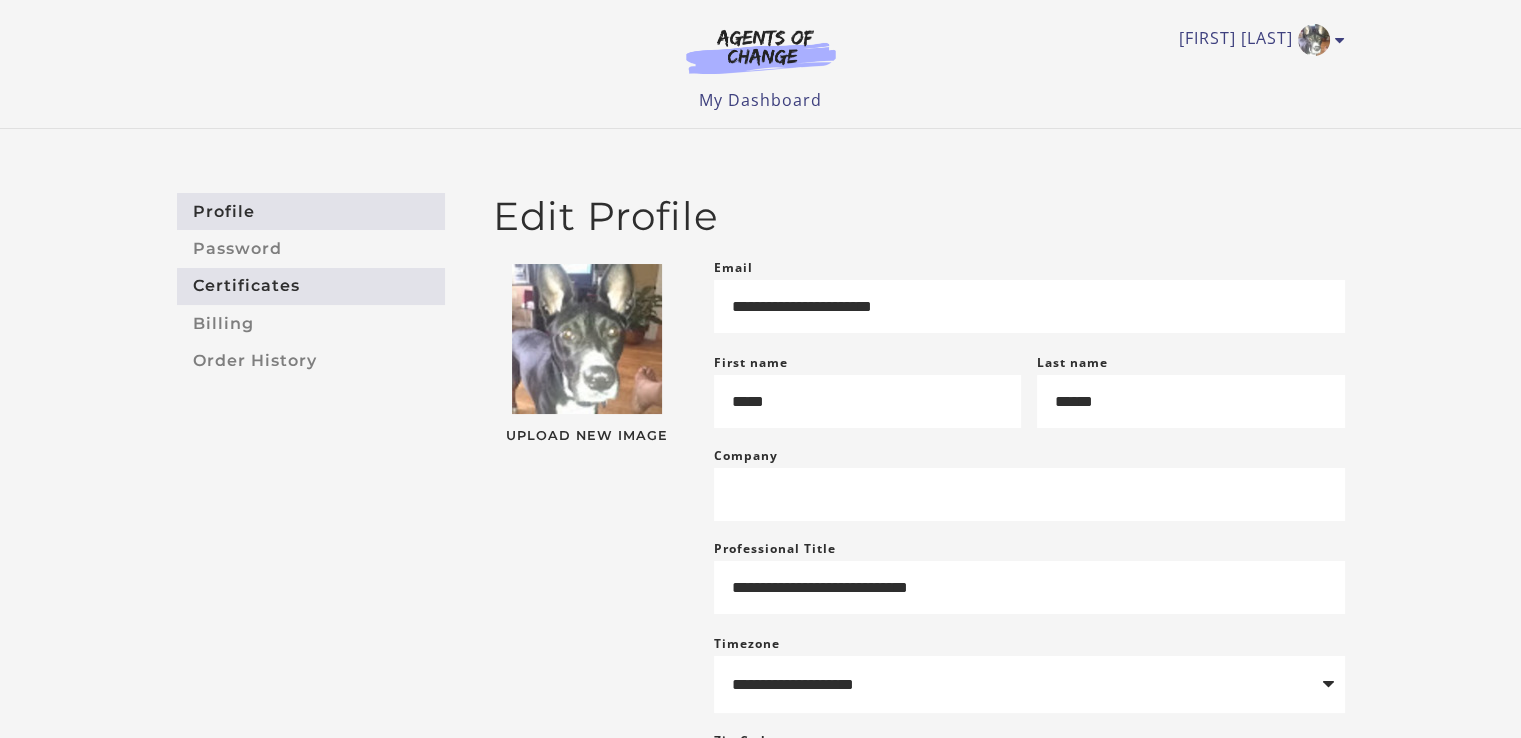 click on "Certificates" at bounding box center (311, 286) 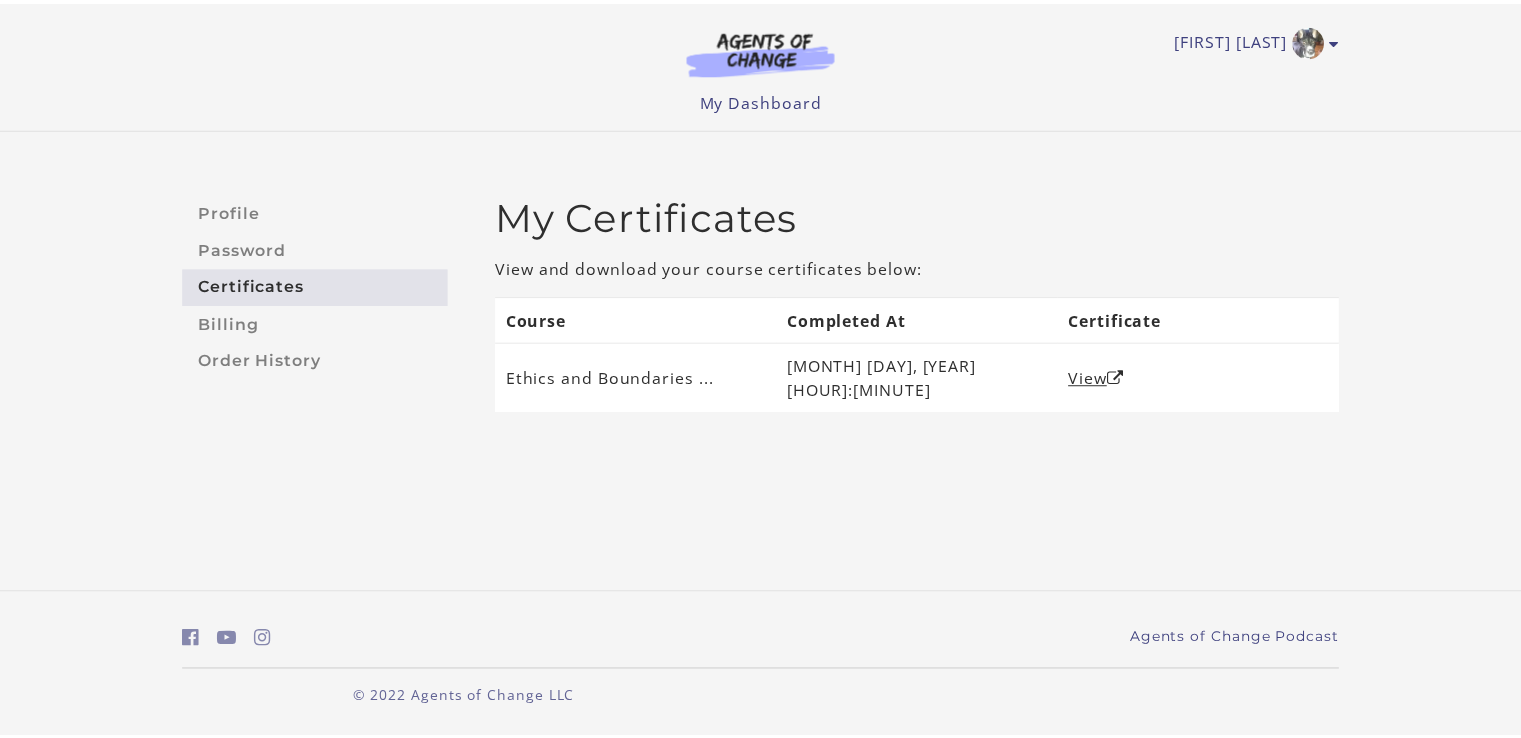 scroll, scrollTop: 0, scrollLeft: 0, axis: both 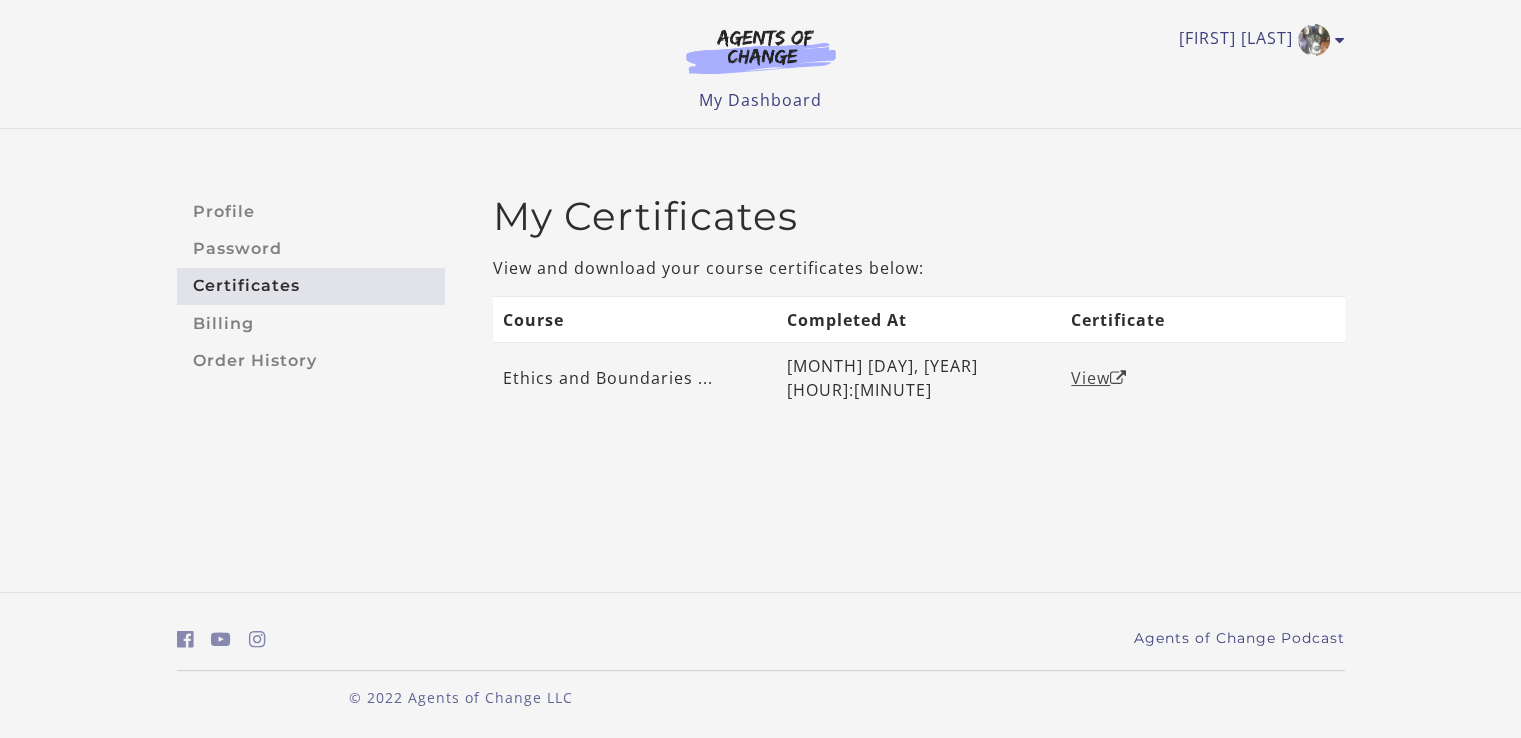 click on "View" at bounding box center [1099, 378] 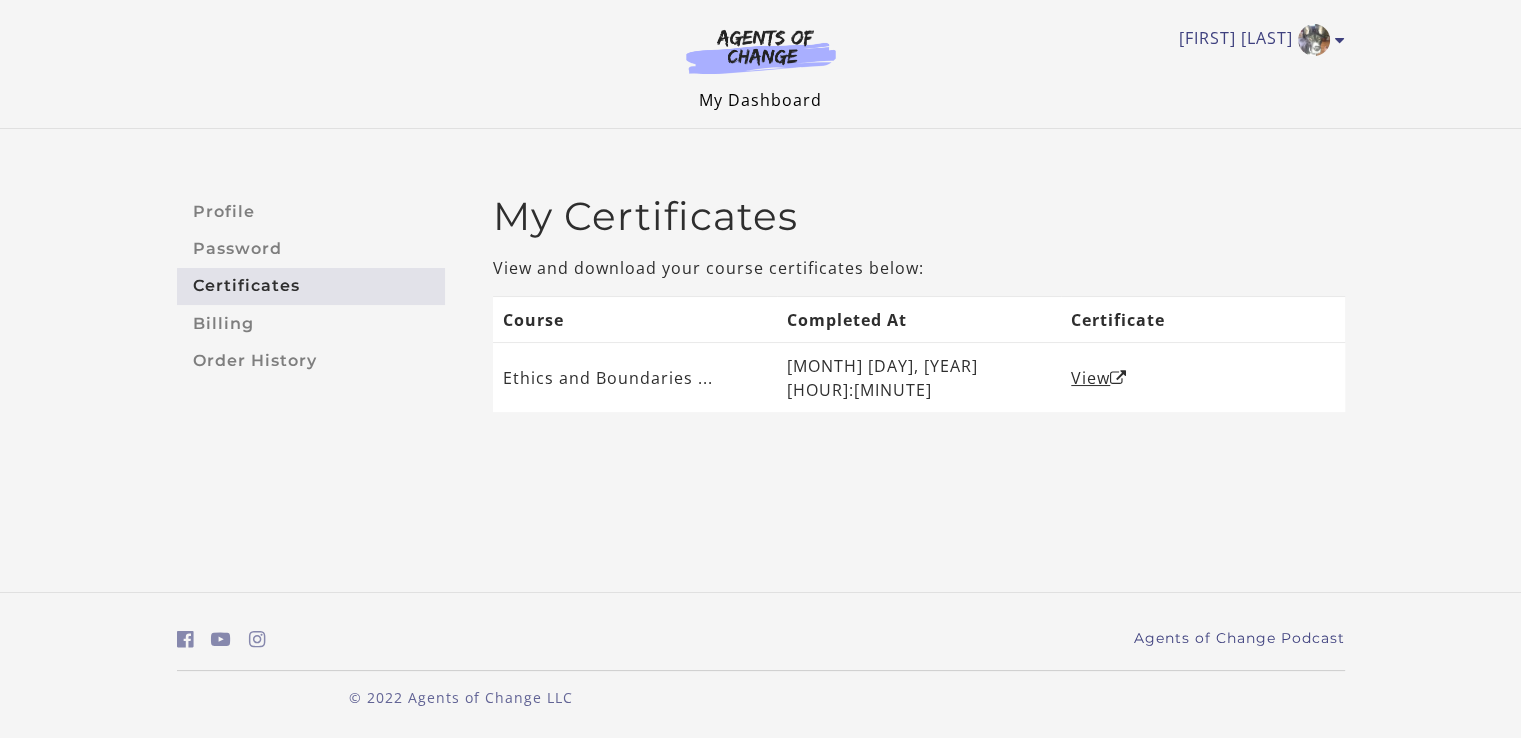 click on "My Dashboard" at bounding box center [760, 100] 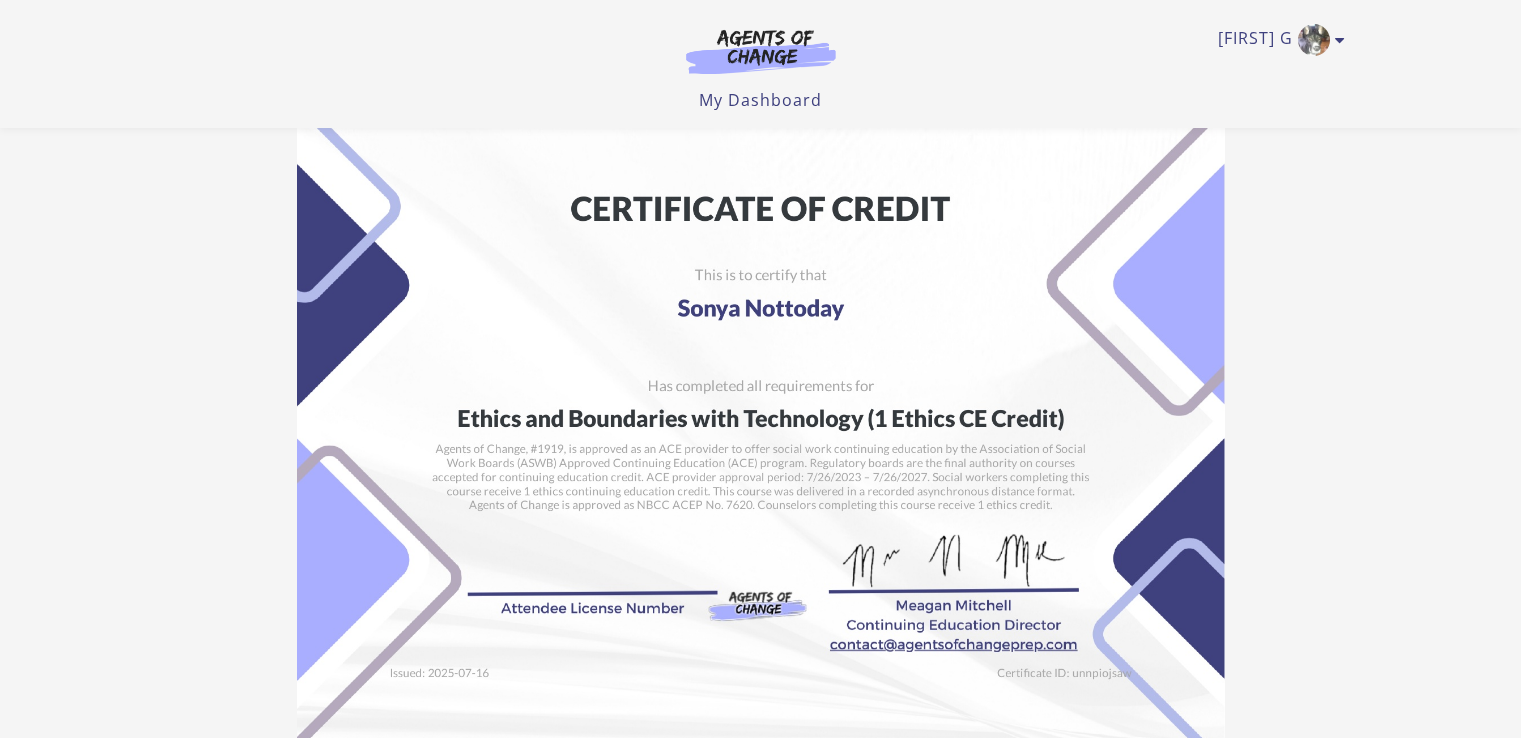 scroll, scrollTop: 200, scrollLeft: 0, axis: vertical 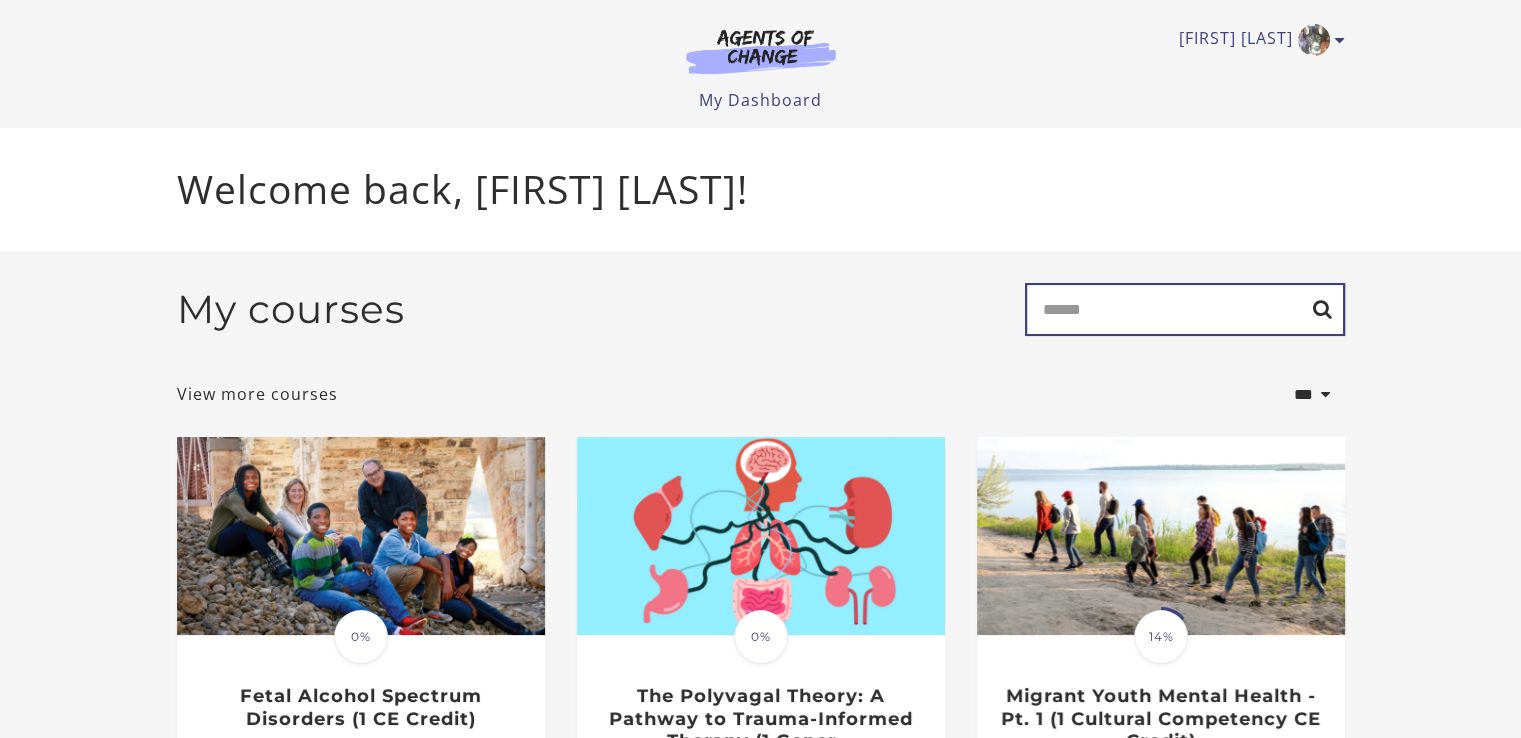click on "Search" at bounding box center [1185, 309] 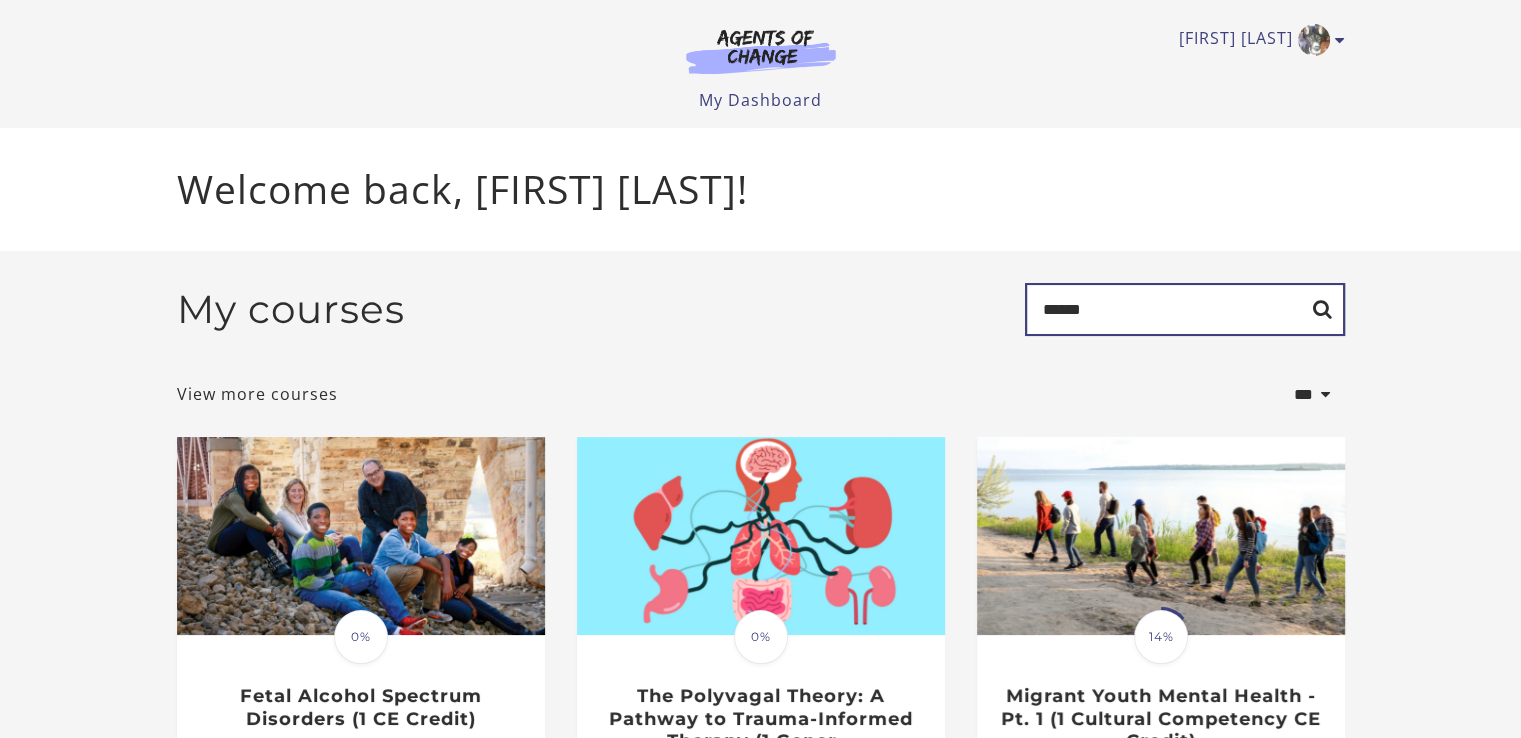 type on "******" 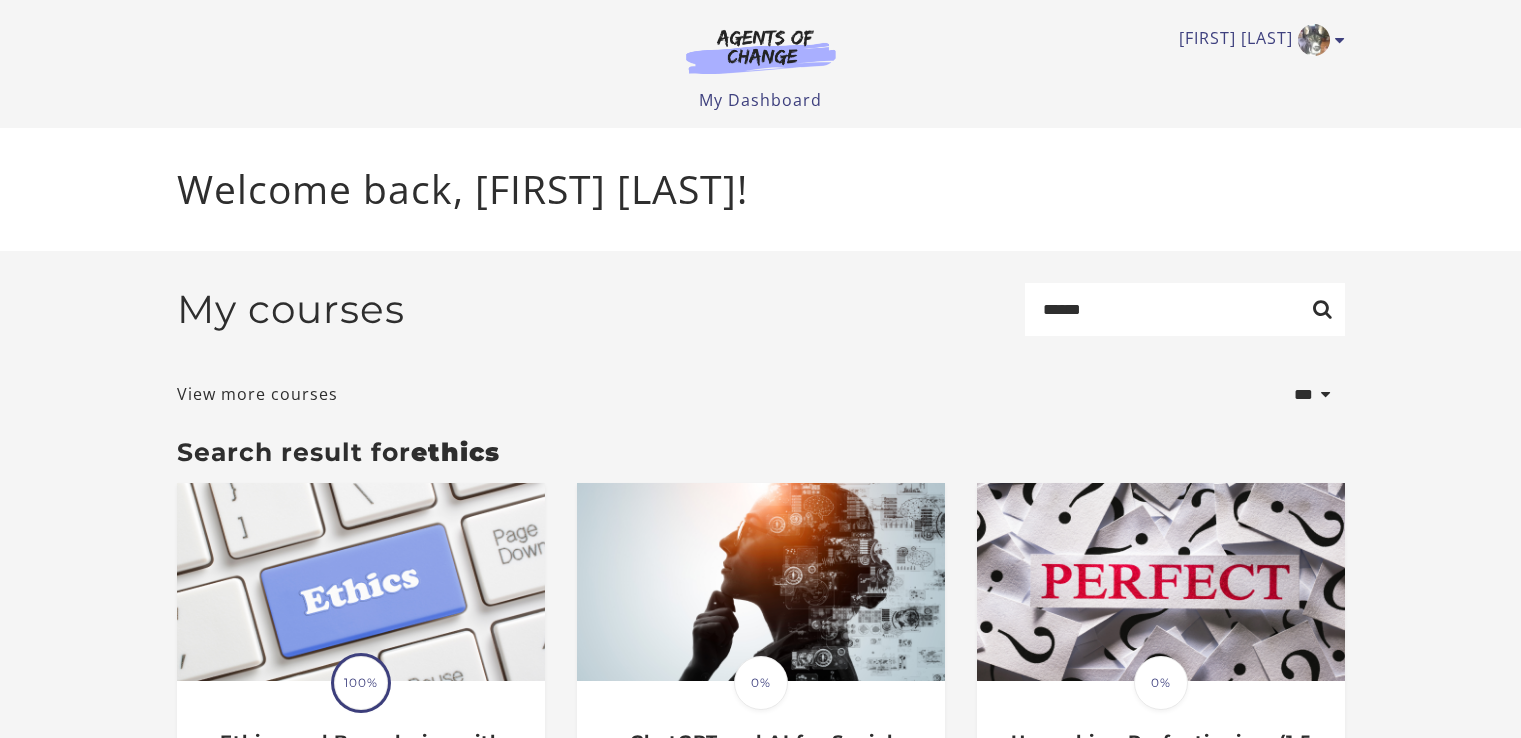 scroll, scrollTop: 0, scrollLeft: 0, axis: both 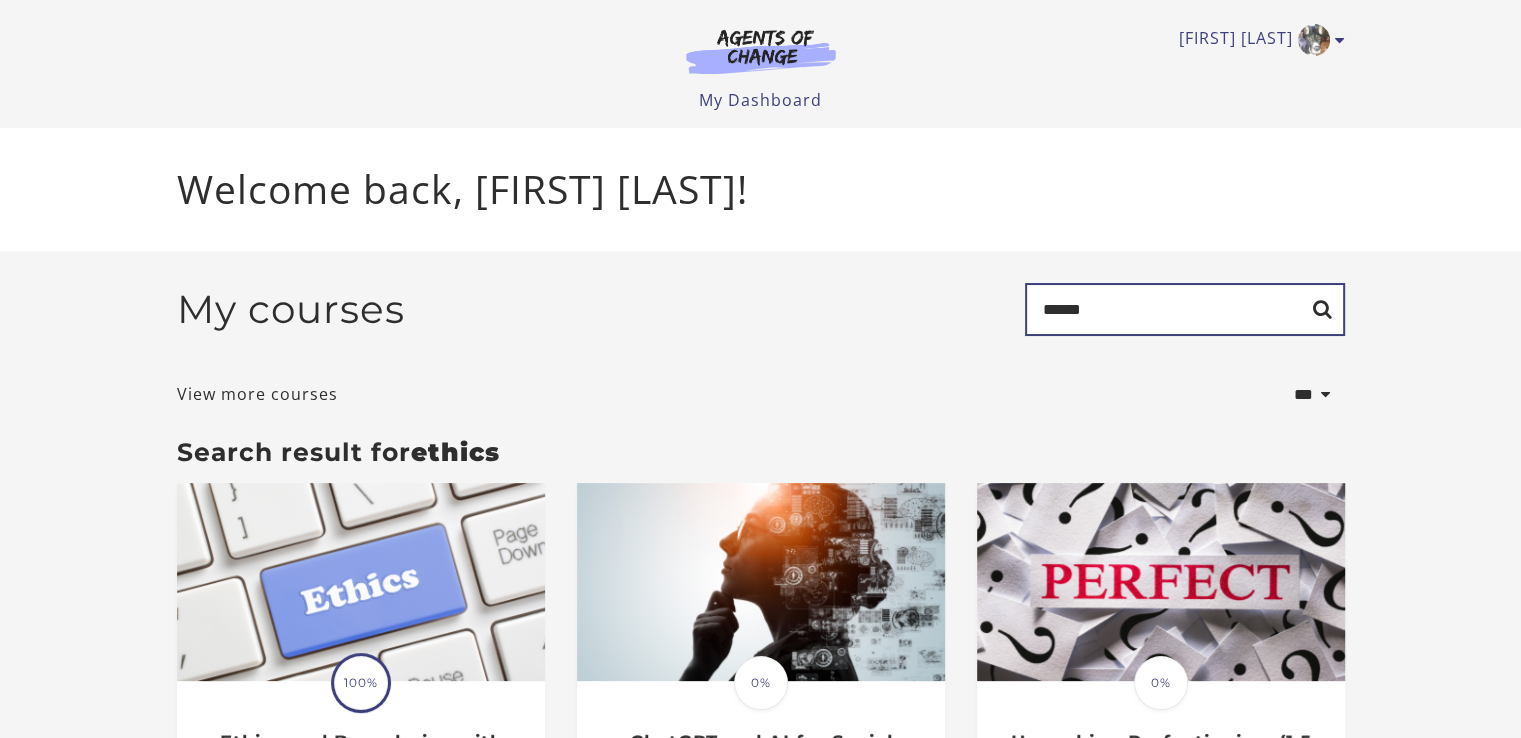 drag, startPoint x: 1144, startPoint y: 307, endPoint x: 952, endPoint y: 308, distance: 192.00261 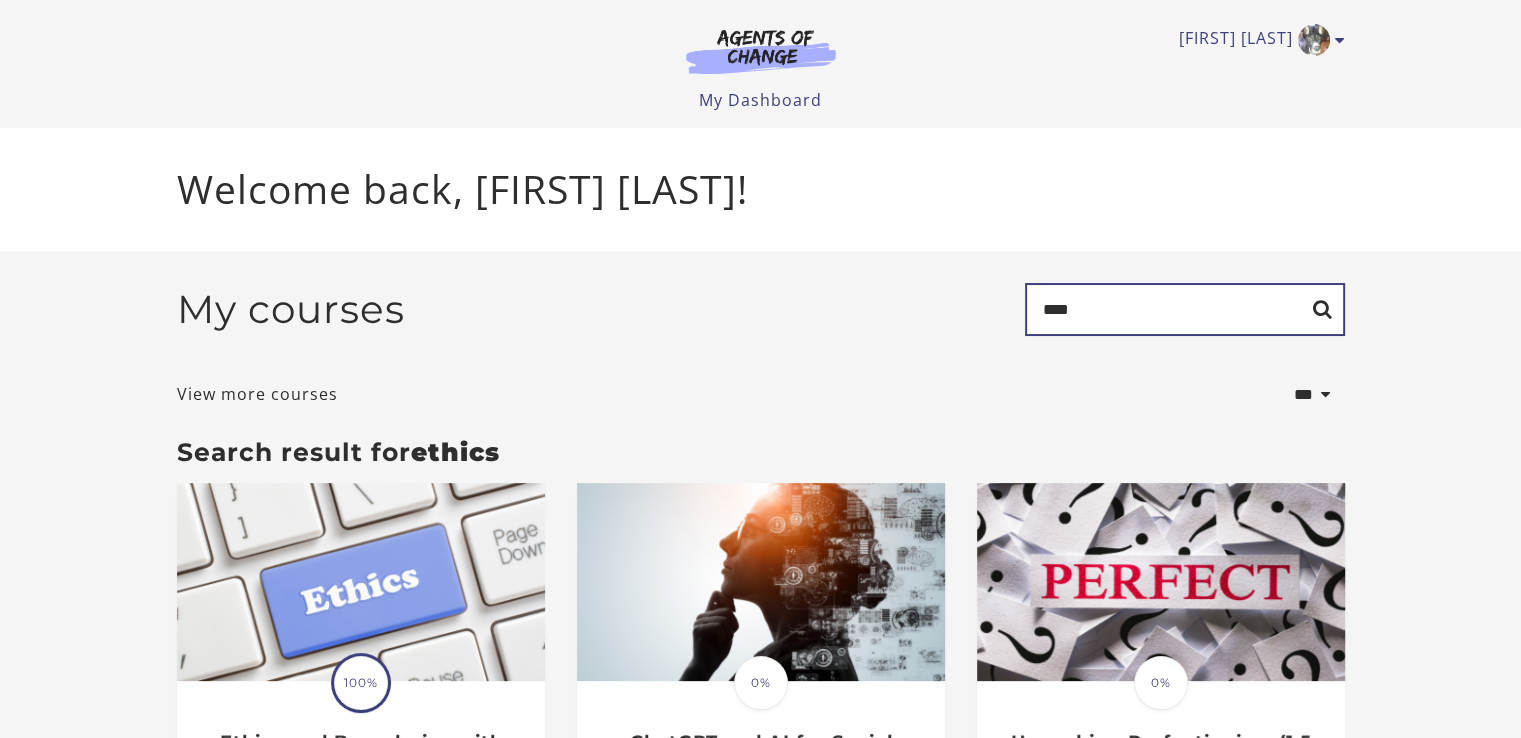 type on "****" 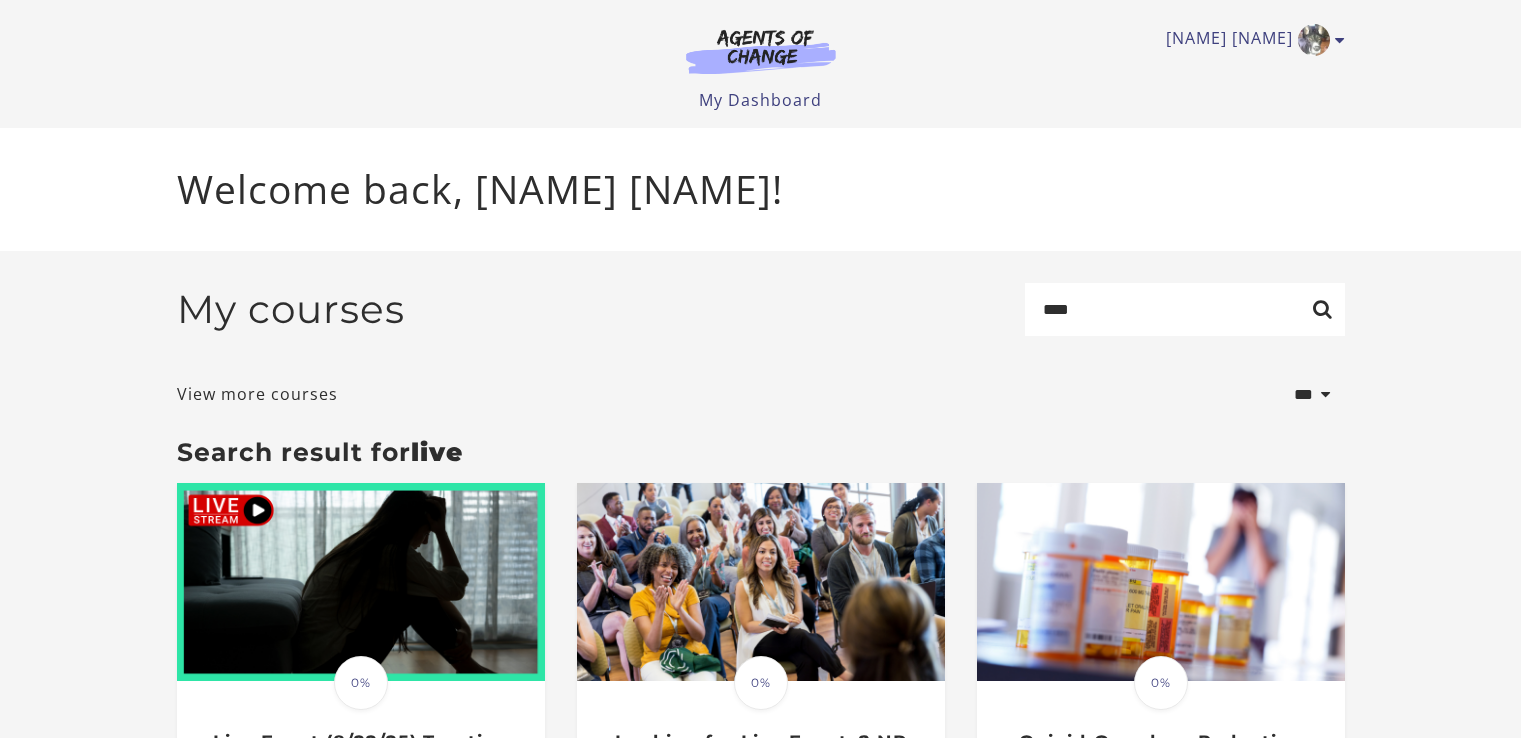 scroll, scrollTop: 0, scrollLeft: 0, axis: both 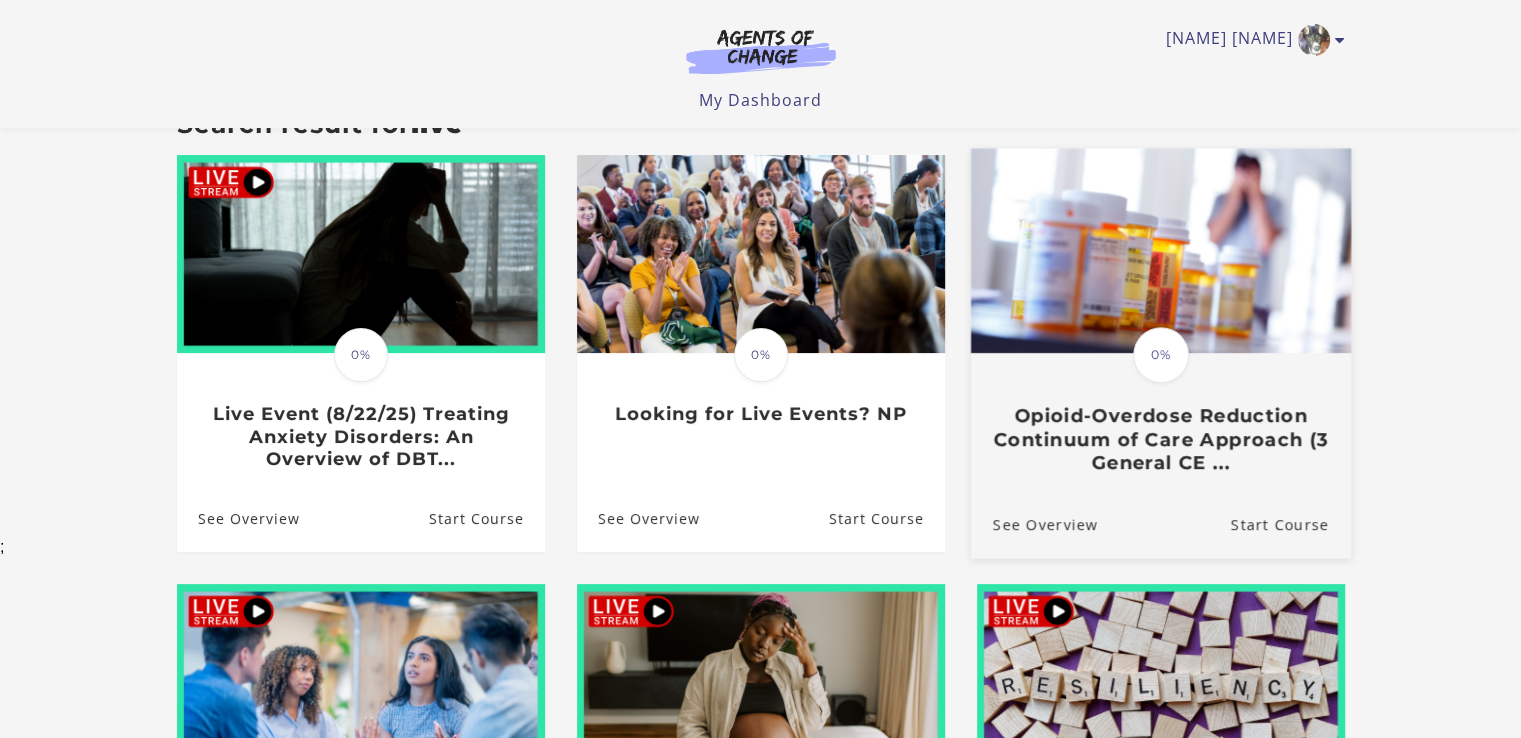 click on "0%" at bounding box center [1161, 355] 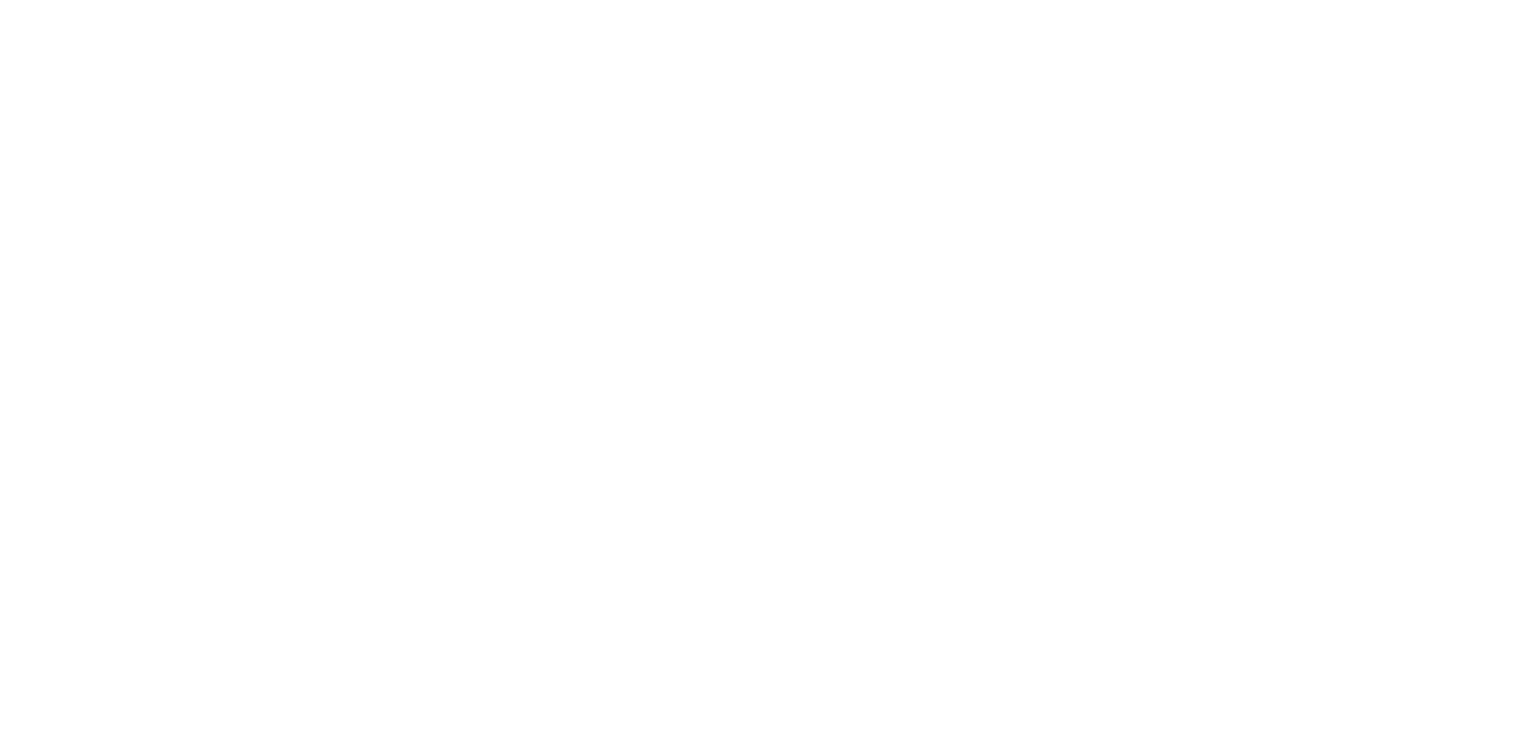 scroll, scrollTop: 0, scrollLeft: 0, axis: both 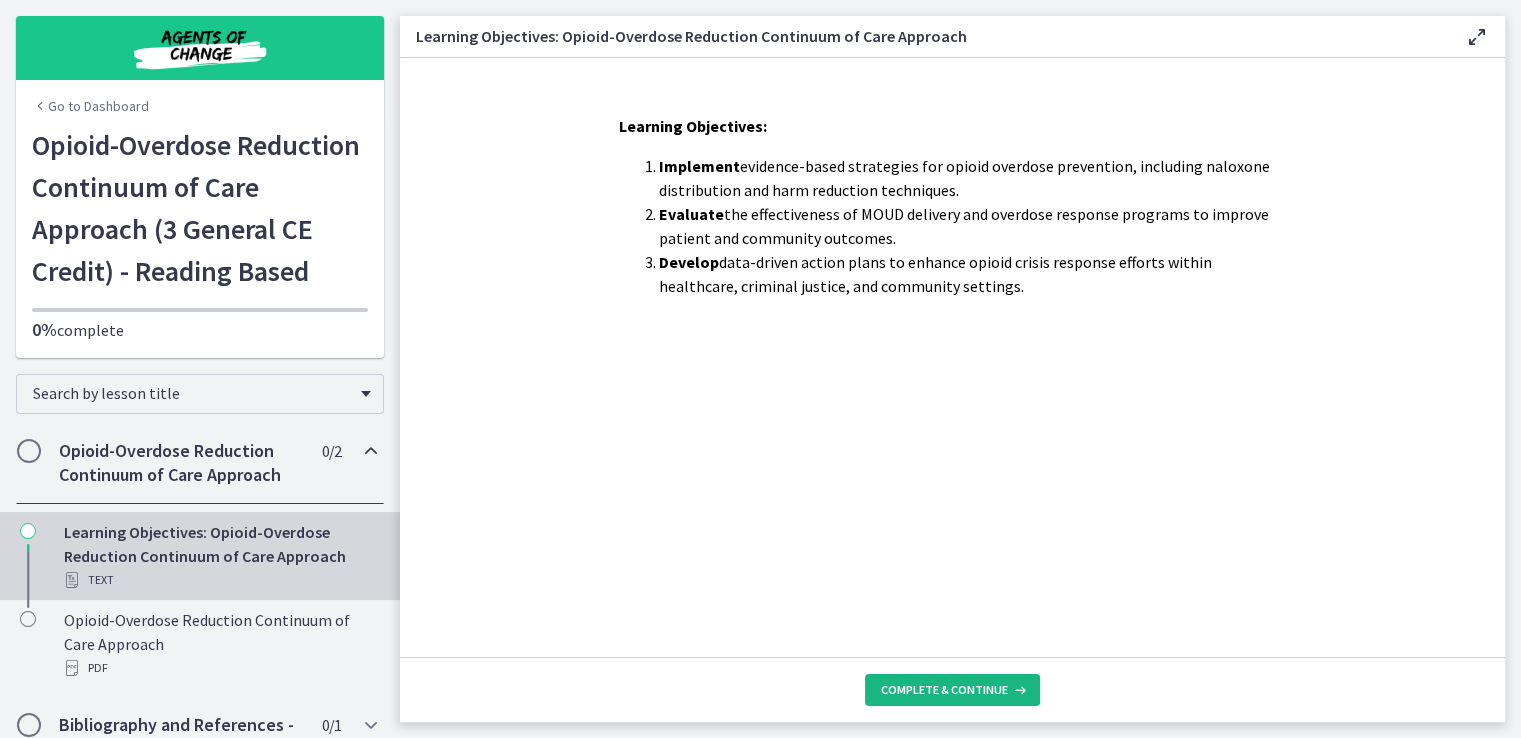 click on "Complete & continue" at bounding box center [944, 690] 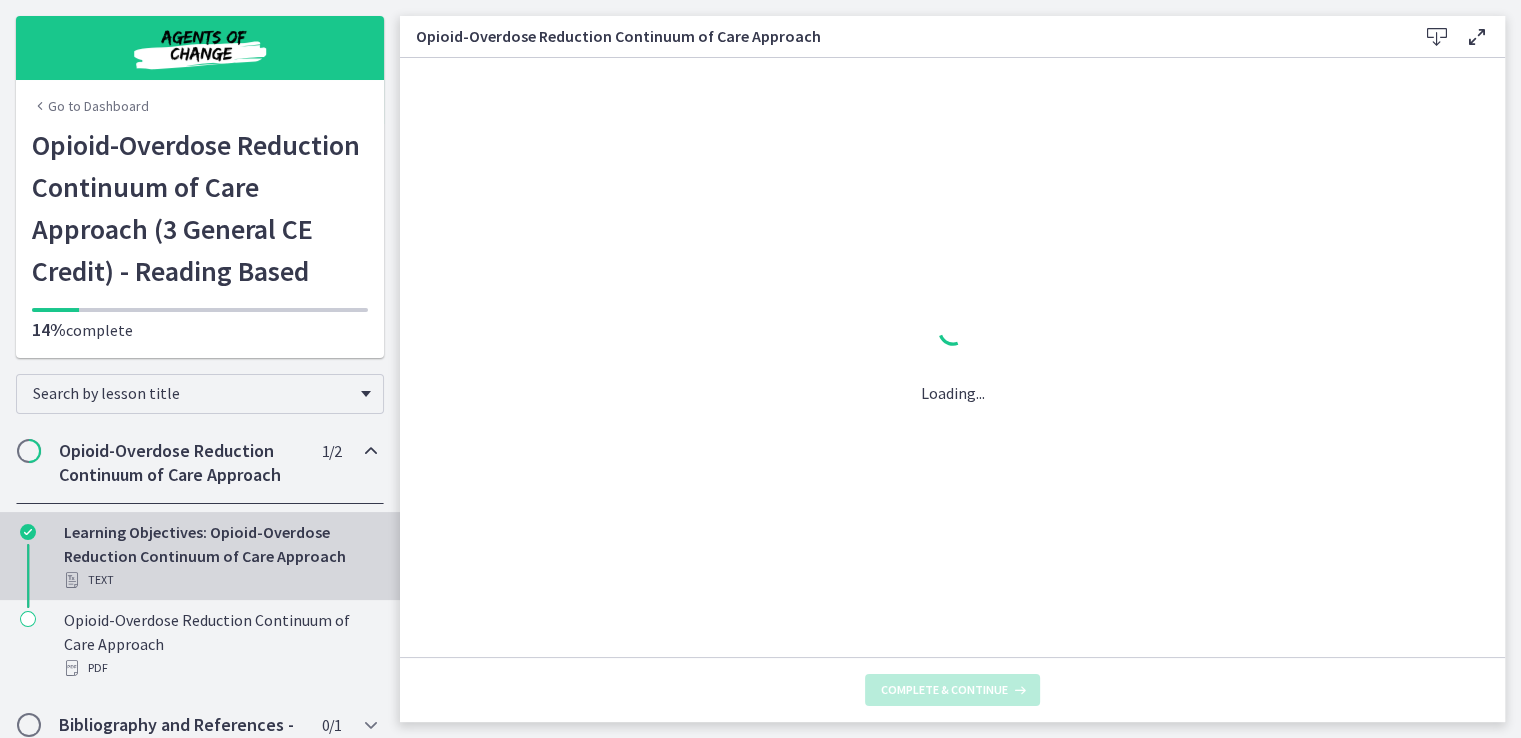 scroll, scrollTop: 0, scrollLeft: 0, axis: both 